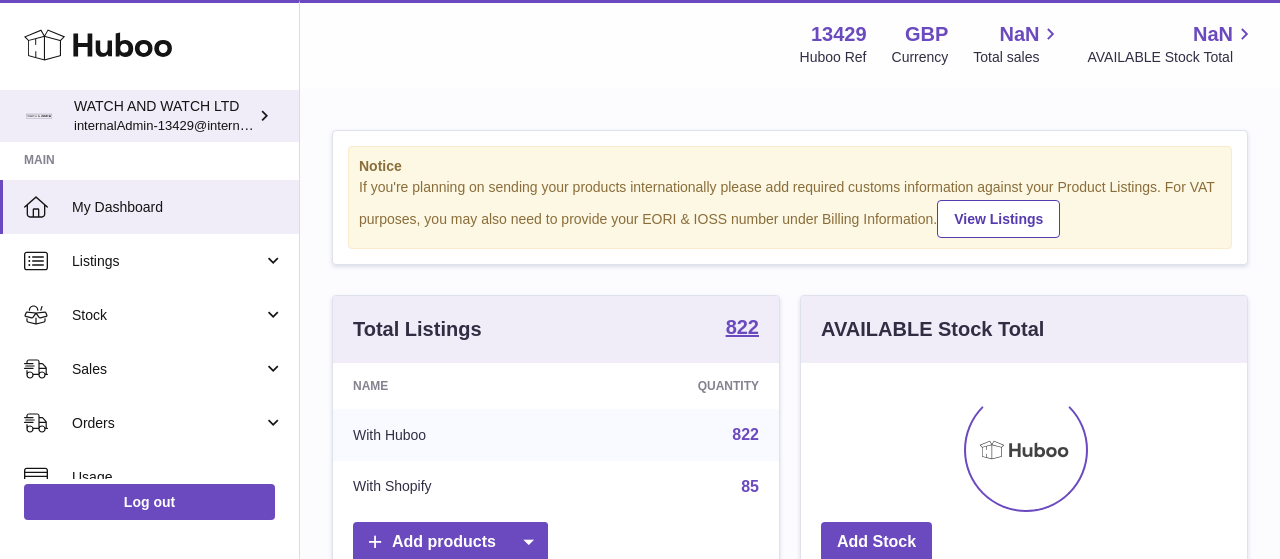 scroll, scrollTop: 0, scrollLeft: 0, axis: both 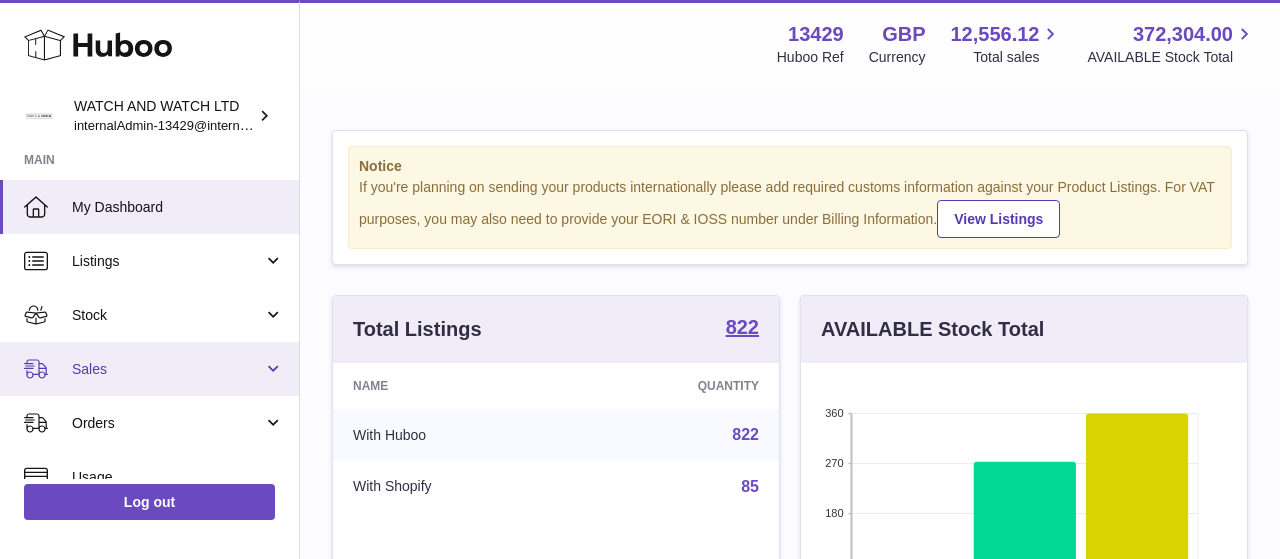 click on "Sales" at bounding box center (167, 369) 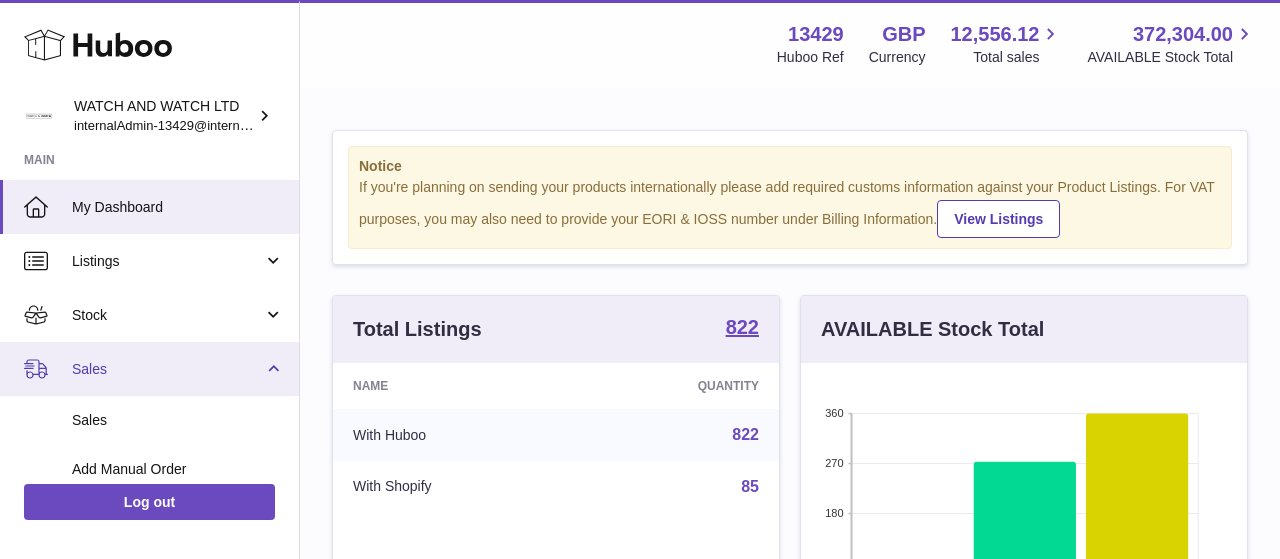 scroll, scrollTop: 116, scrollLeft: 0, axis: vertical 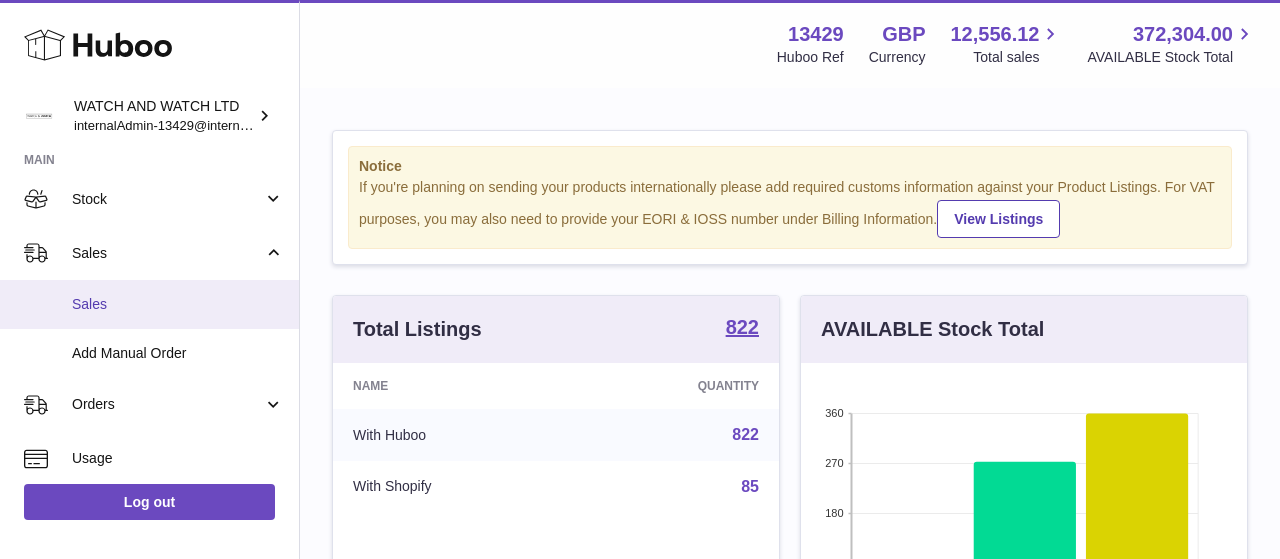 click on "Sales" at bounding box center (178, 304) 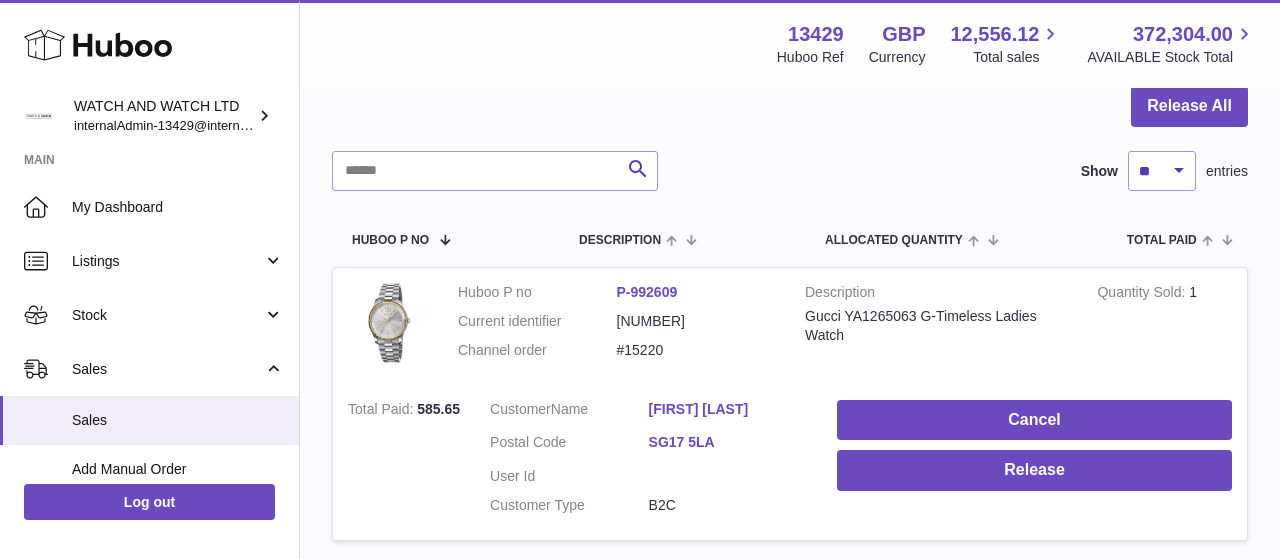 scroll, scrollTop: 208, scrollLeft: 0, axis: vertical 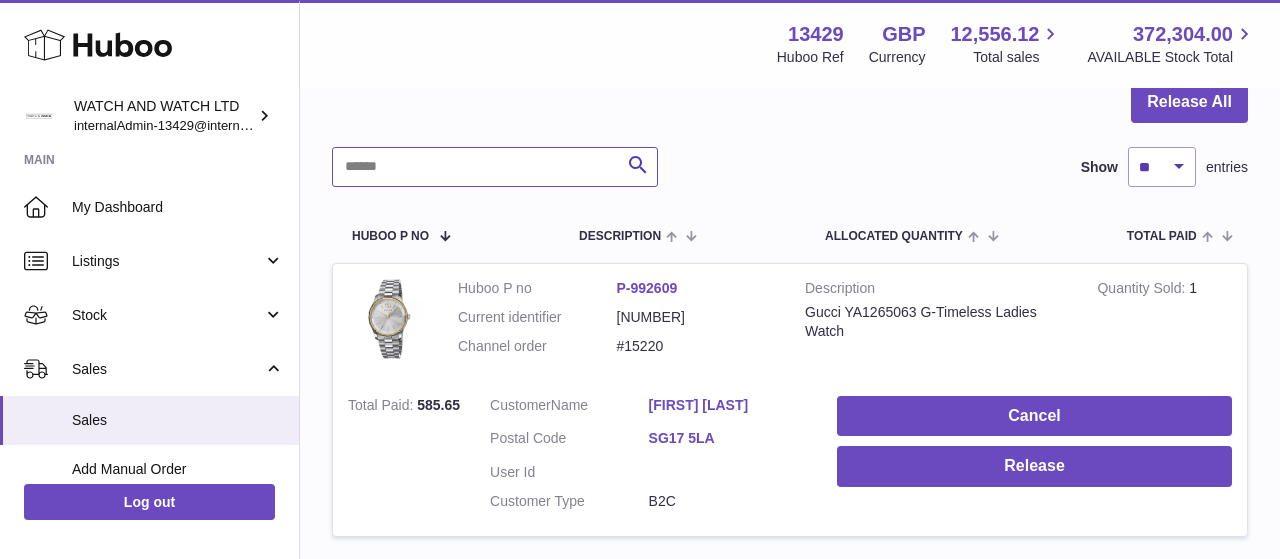 click at bounding box center [495, 167] 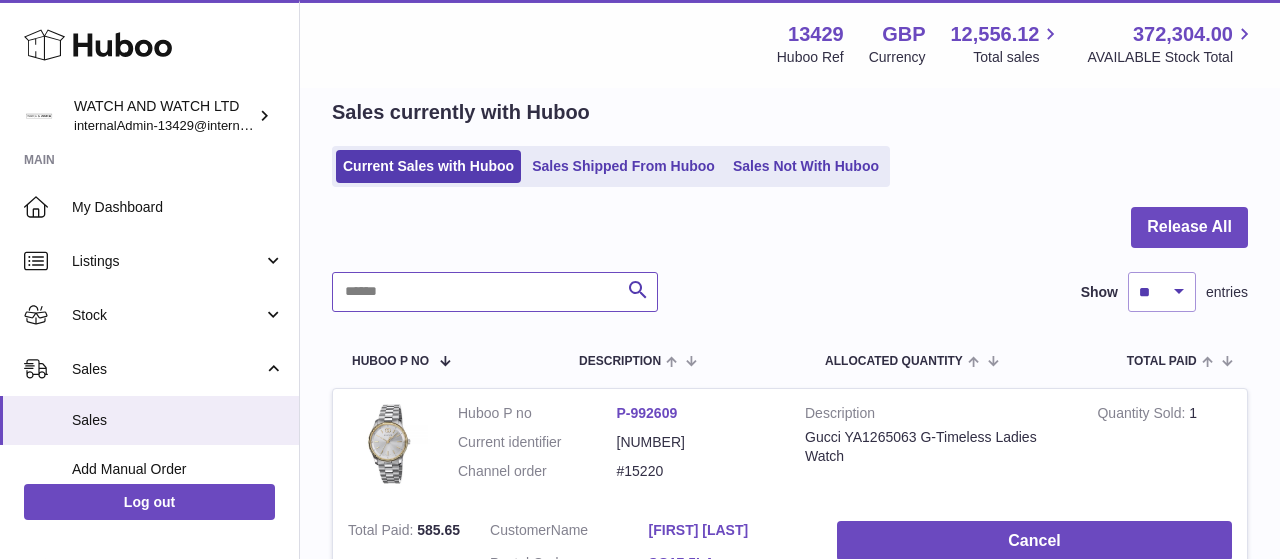 scroll, scrollTop: 0, scrollLeft: 0, axis: both 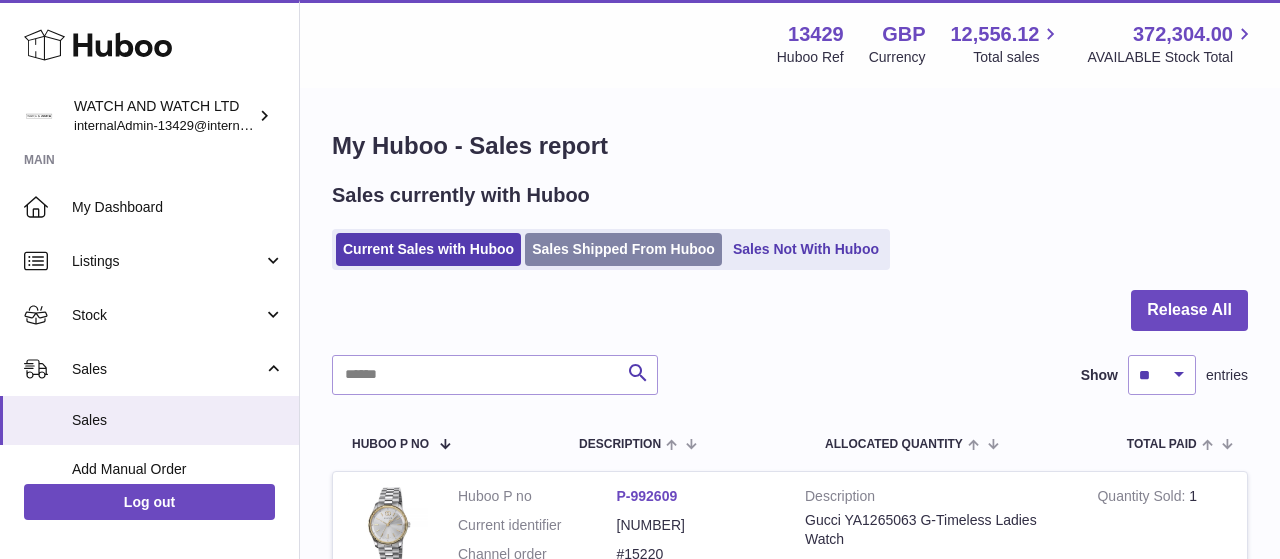 click on "Sales Shipped From Huboo" at bounding box center [623, 249] 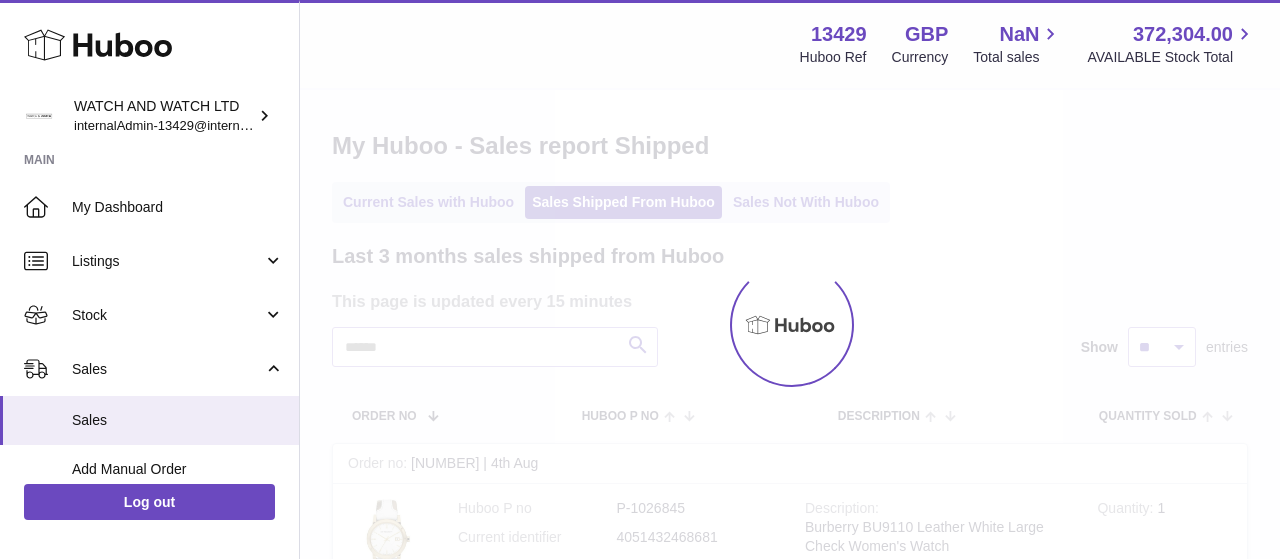 scroll, scrollTop: 0, scrollLeft: 0, axis: both 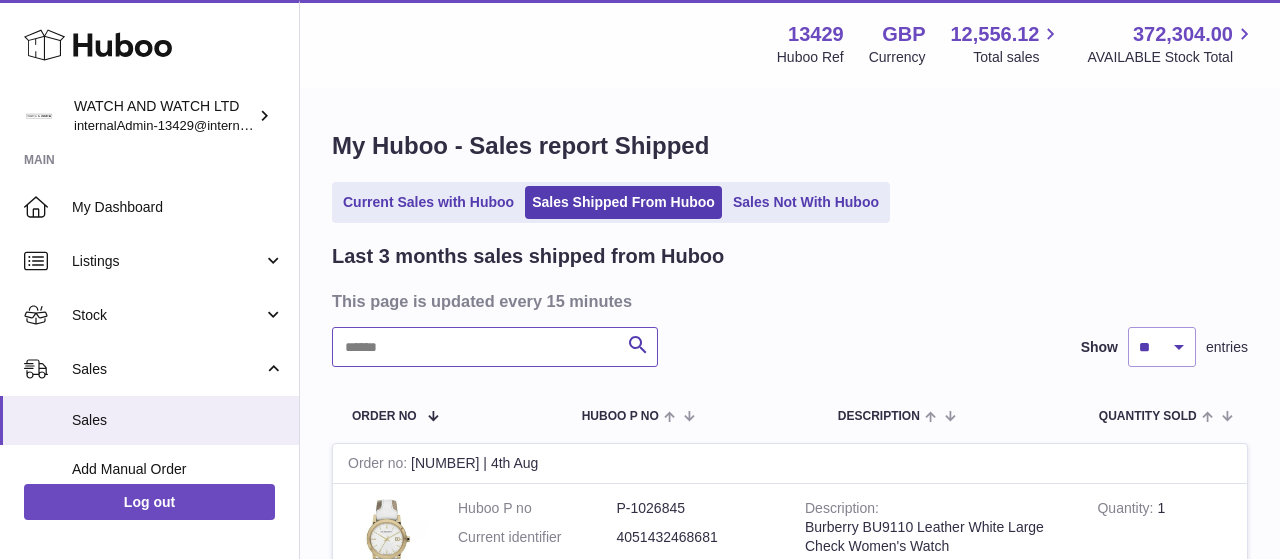 click at bounding box center [495, 347] 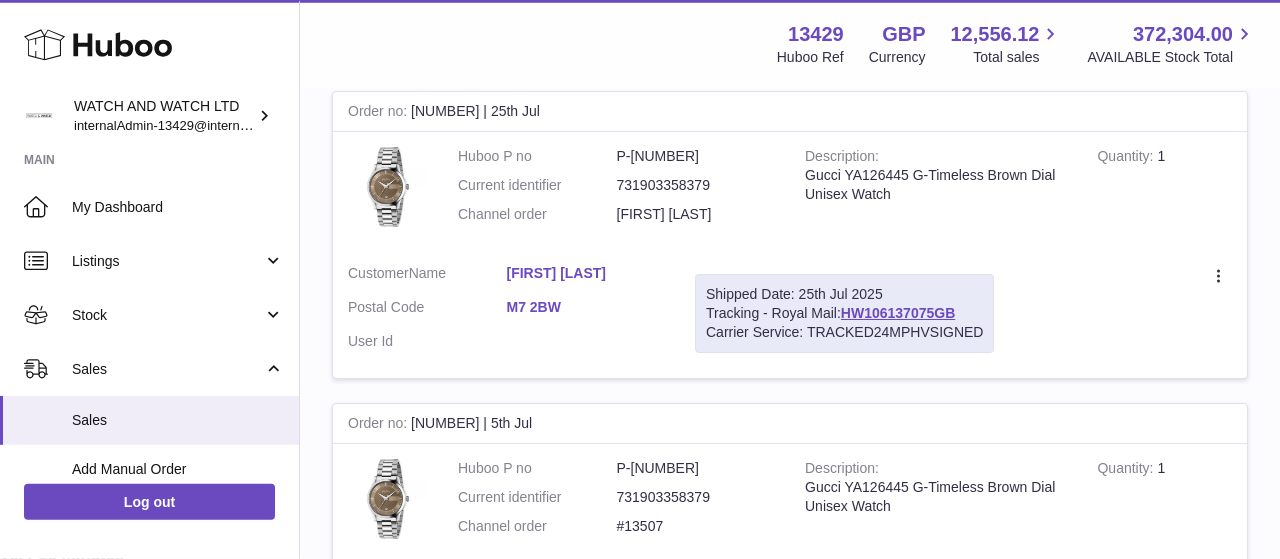 scroll, scrollTop: 520, scrollLeft: 0, axis: vertical 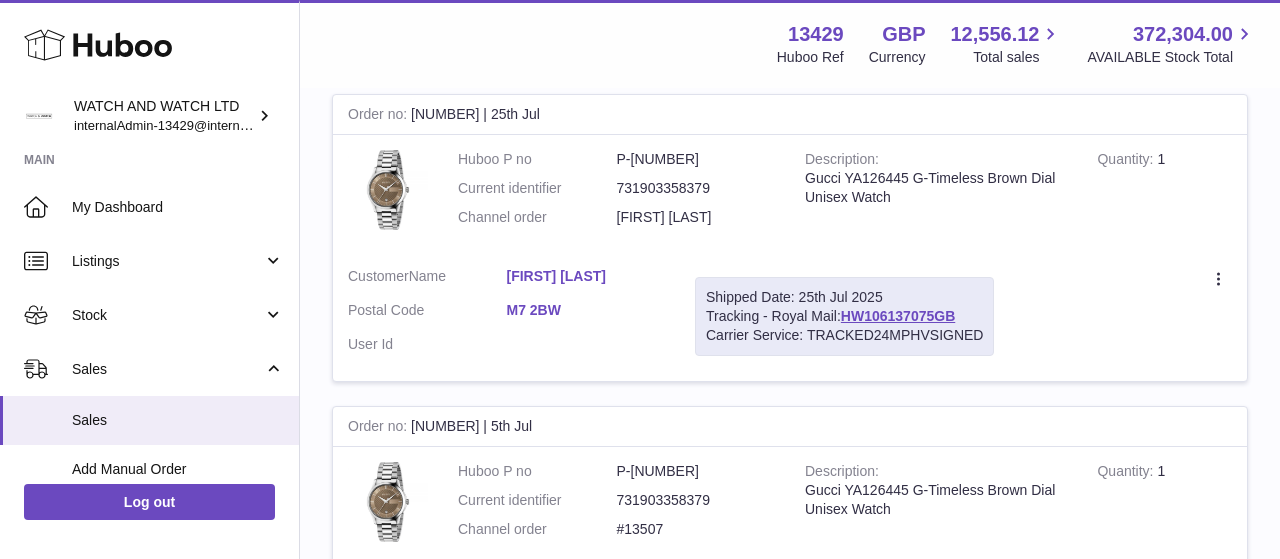 click on "[POSTAL CODE]" at bounding box center [586, 310] 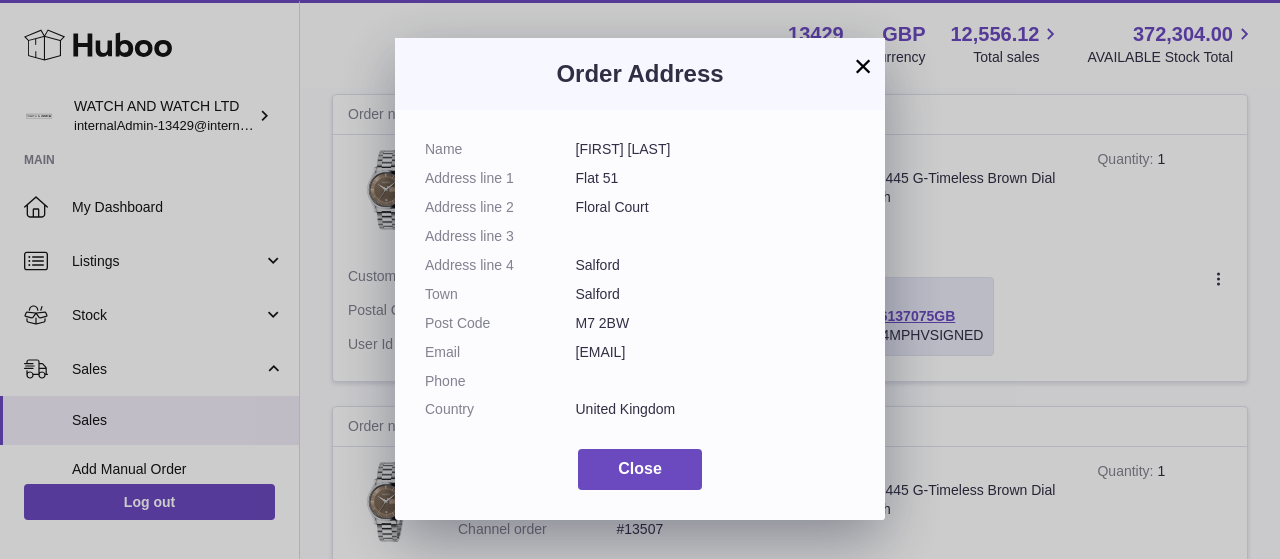 click on "×" at bounding box center (863, 66) 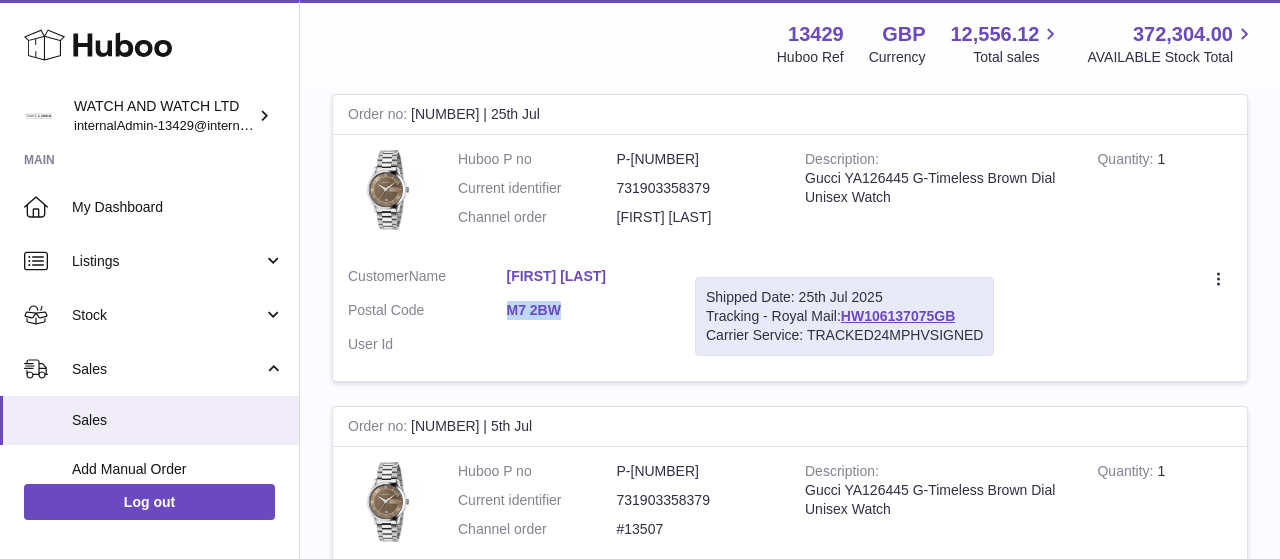 drag, startPoint x: 505, startPoint y: 305, endPoint x: 567, endPoint y: 303, distance: 62.03225 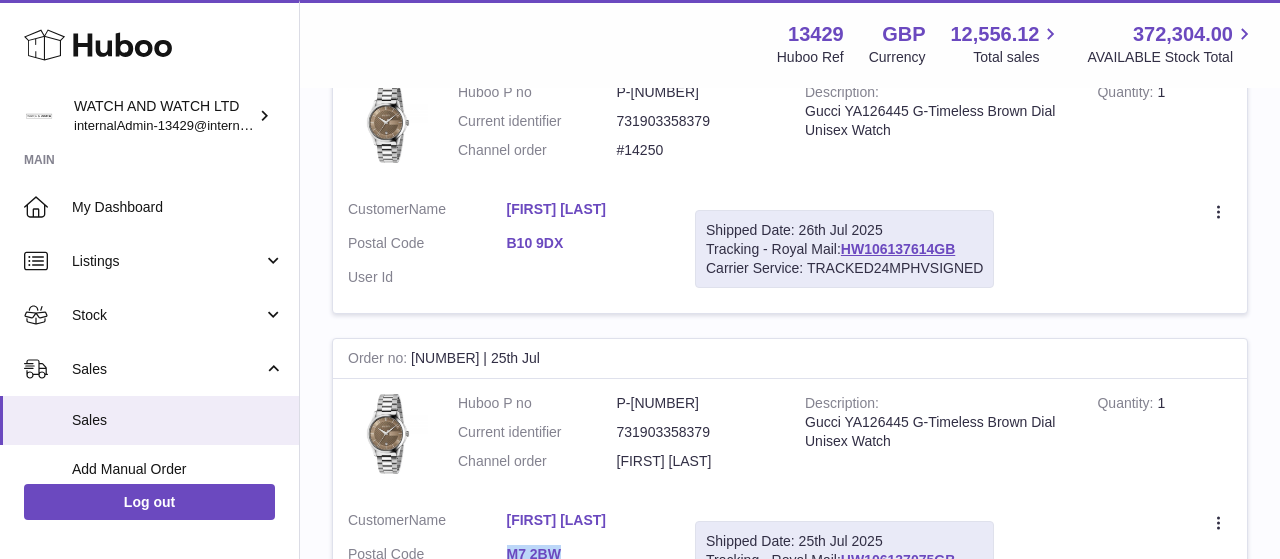 scroll, scrollTop: 624, scrollLeft: 0, axis: vertical 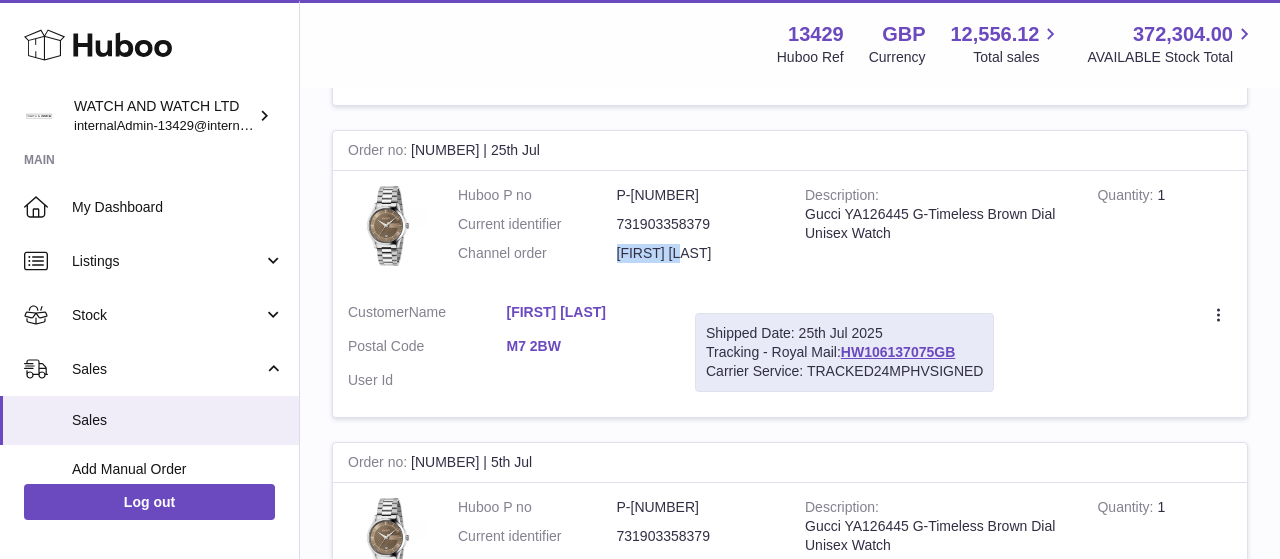 drag, startPoint x: 620, startPoint y: 252, endPoint x: 710, endPoint y: 251, distance: 90.005554 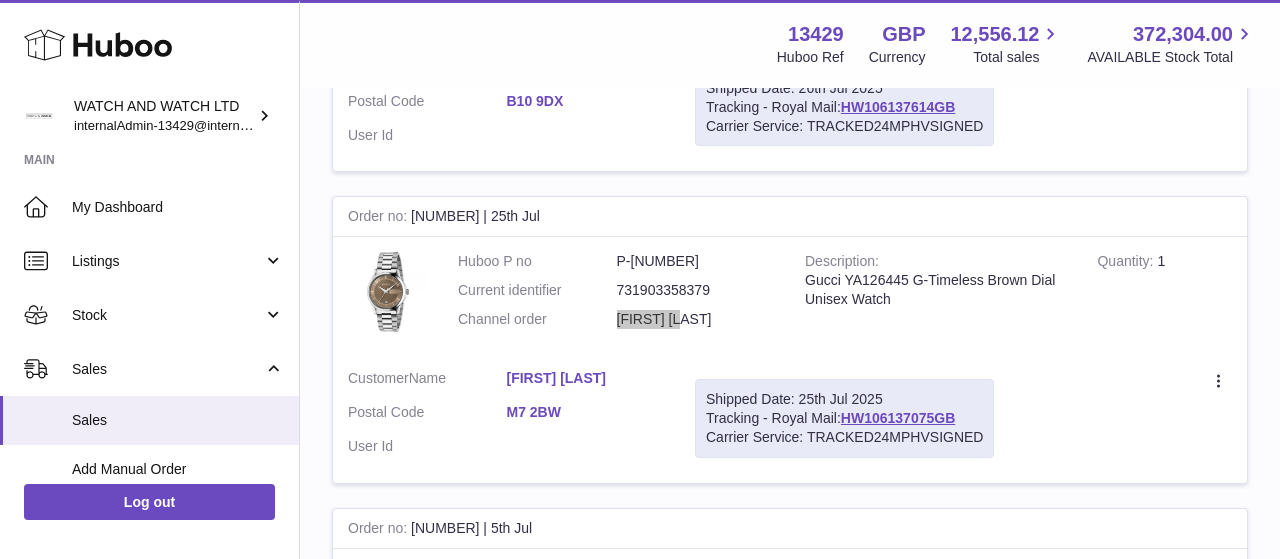 scroll, scrollTop: 520, scrollLeft: 0, axis: vertical 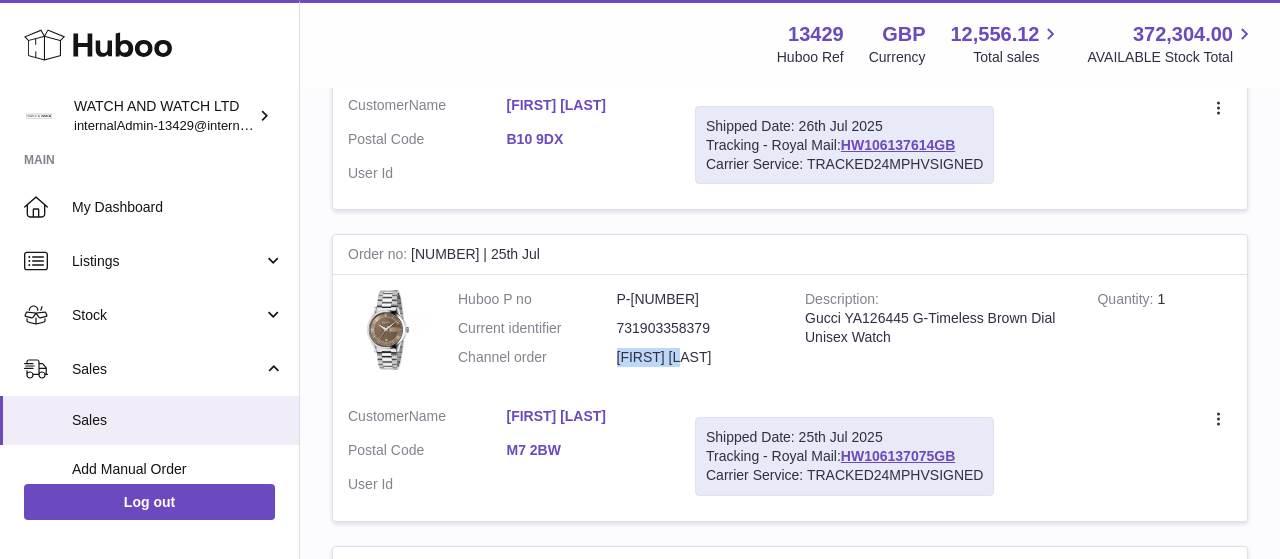 drag, startPoint x: 854, startPoint y: 451, endPoint x: 989, endPoint y: 451, distance: 135 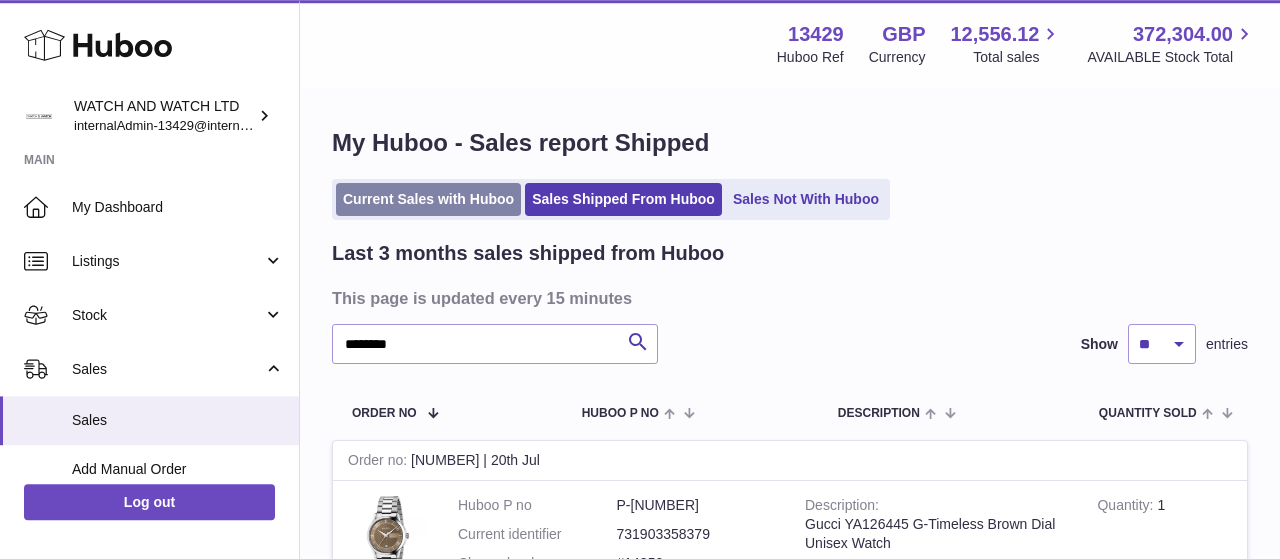 scroll, scrollTop: 0, scrollLeft: 0, axis: both 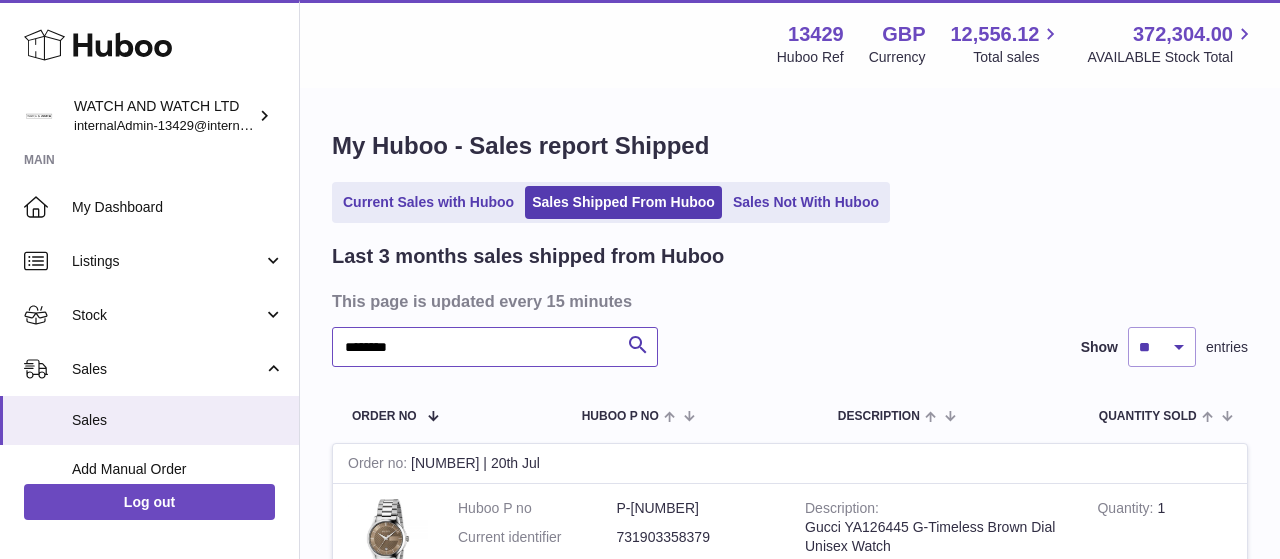 click on "********" at bounding box center (495, 347) 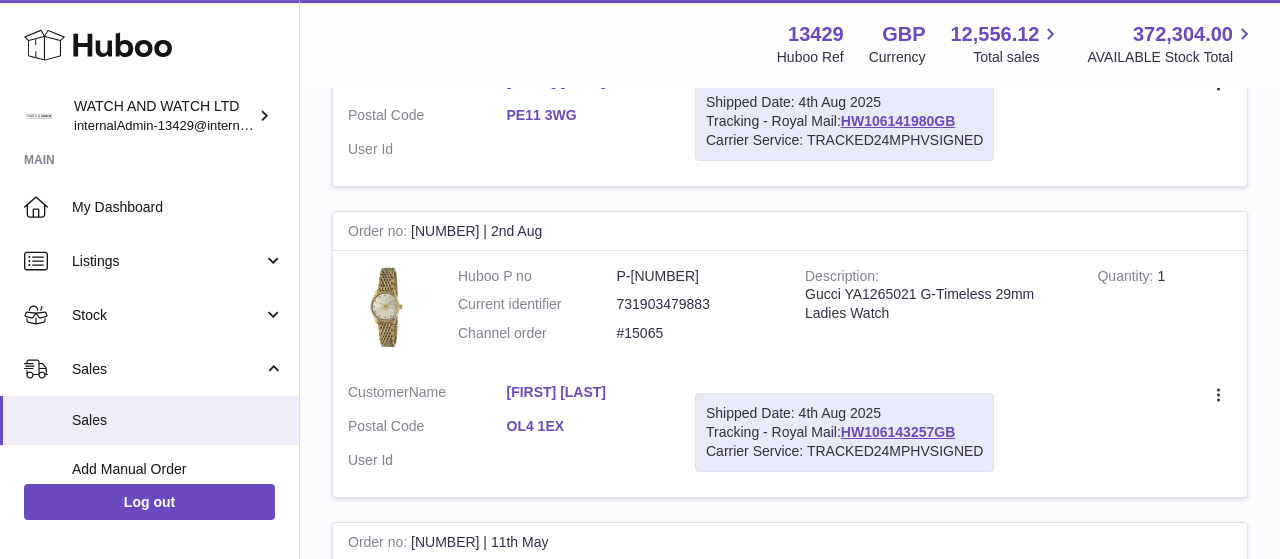 scroll, scrollTop: 1352, scrollLeft: 0, axis: vertical 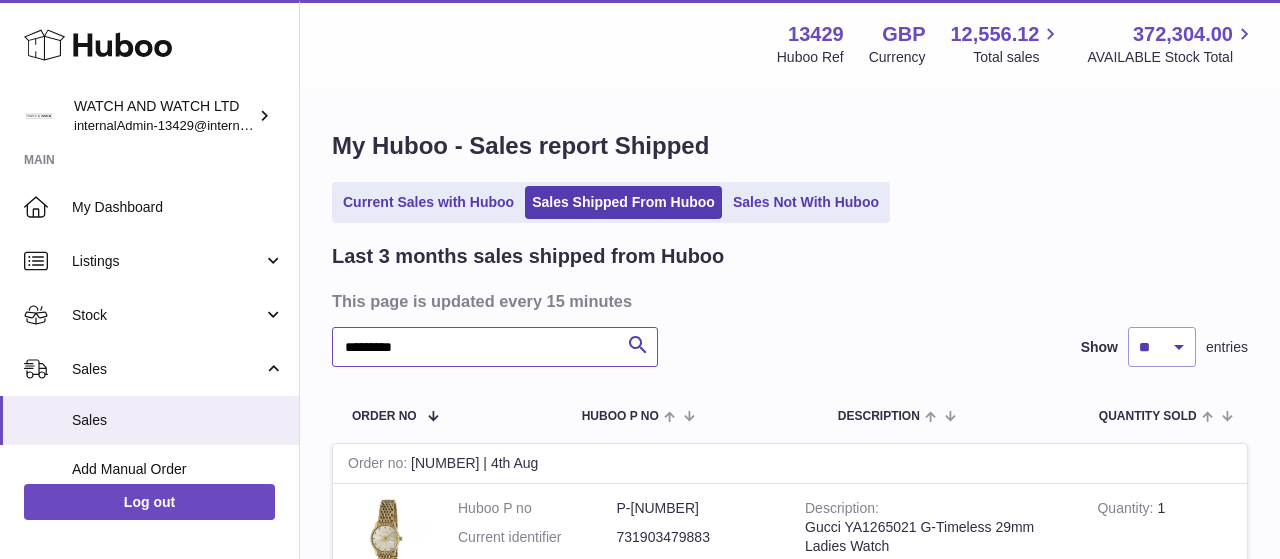 click on "*********" at bounding box center (495, 347) 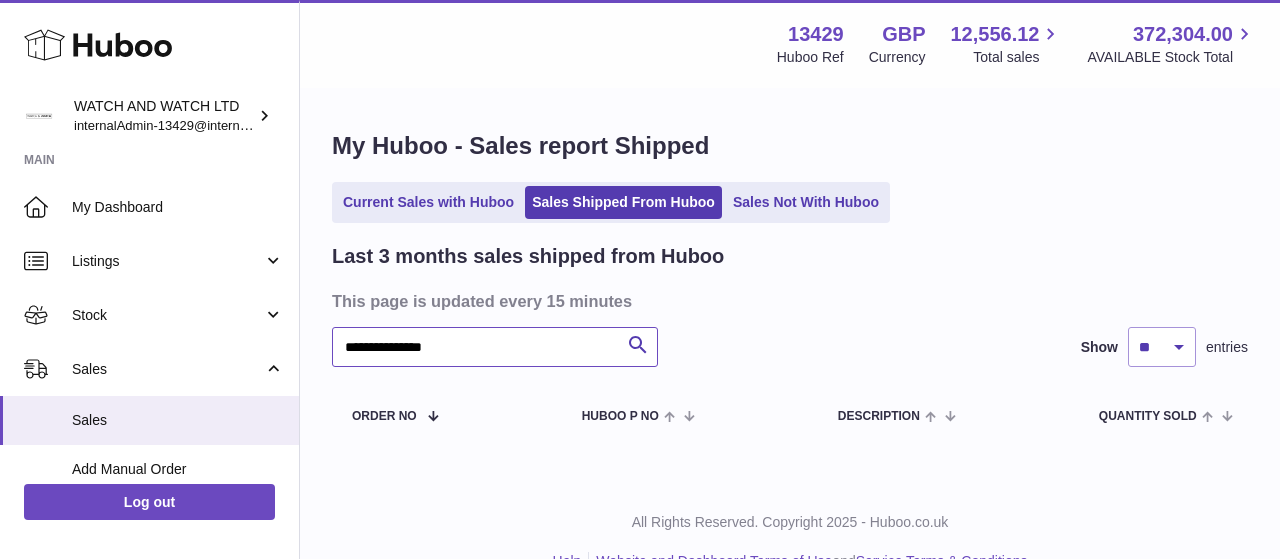 scroll, scrollTop: 41, scrollLeft: 0, axis: vertical 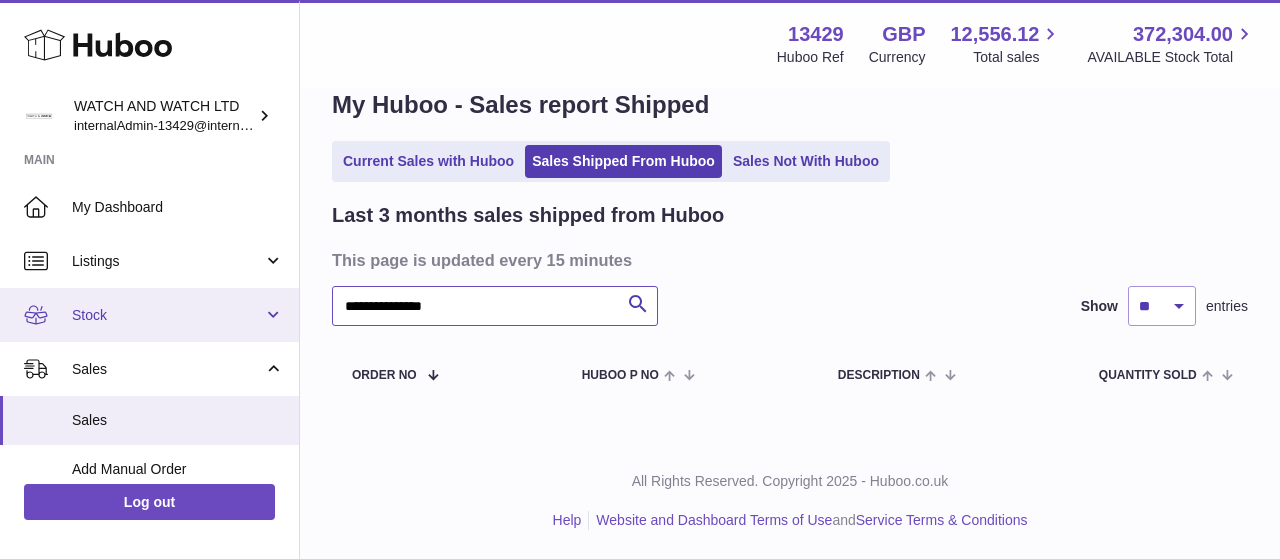 drag, startPoint x: 410, startPoint y: 305, endPoint x: 250, endPoint y: 307, distance: 160.0125 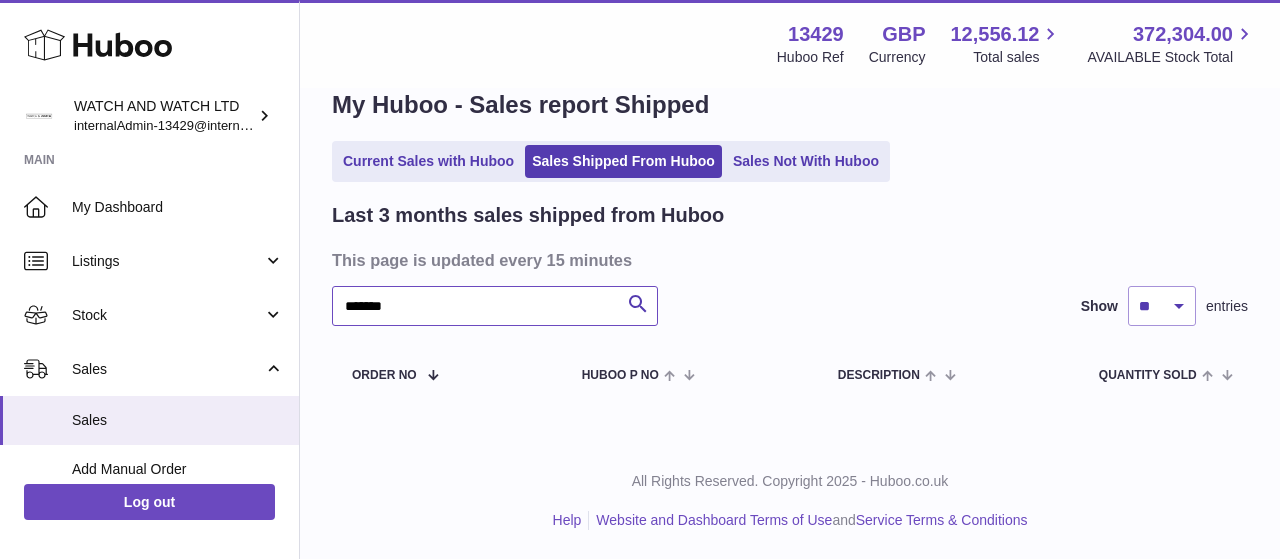 click on "*******" at bounding box center (495, 306) 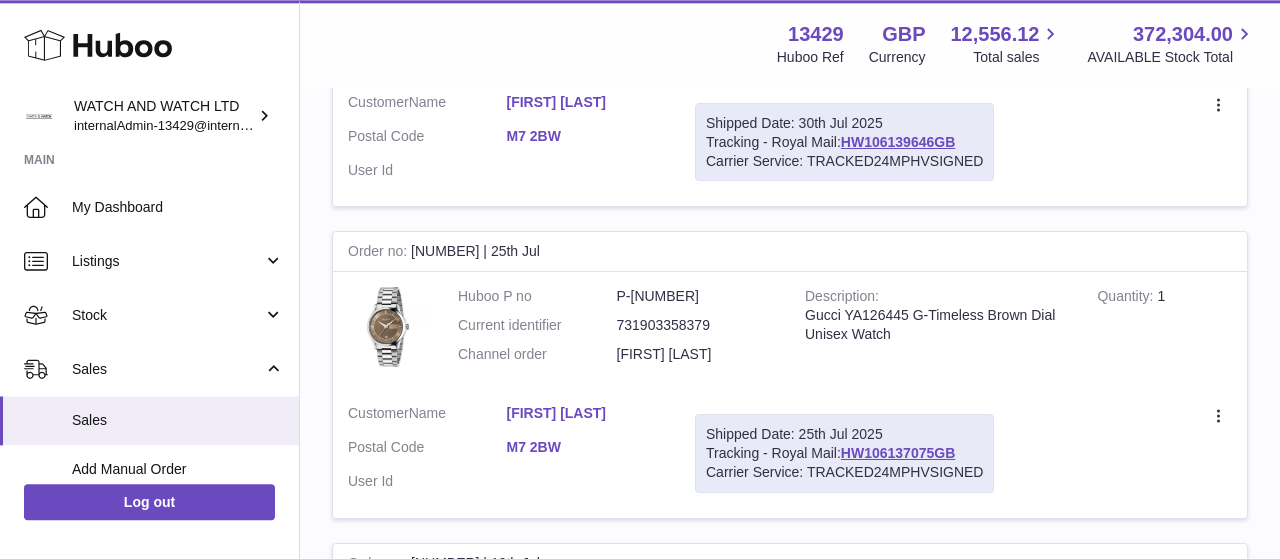 scroll, scrollTop: 550, scrollLeft: 0, axis: vertical 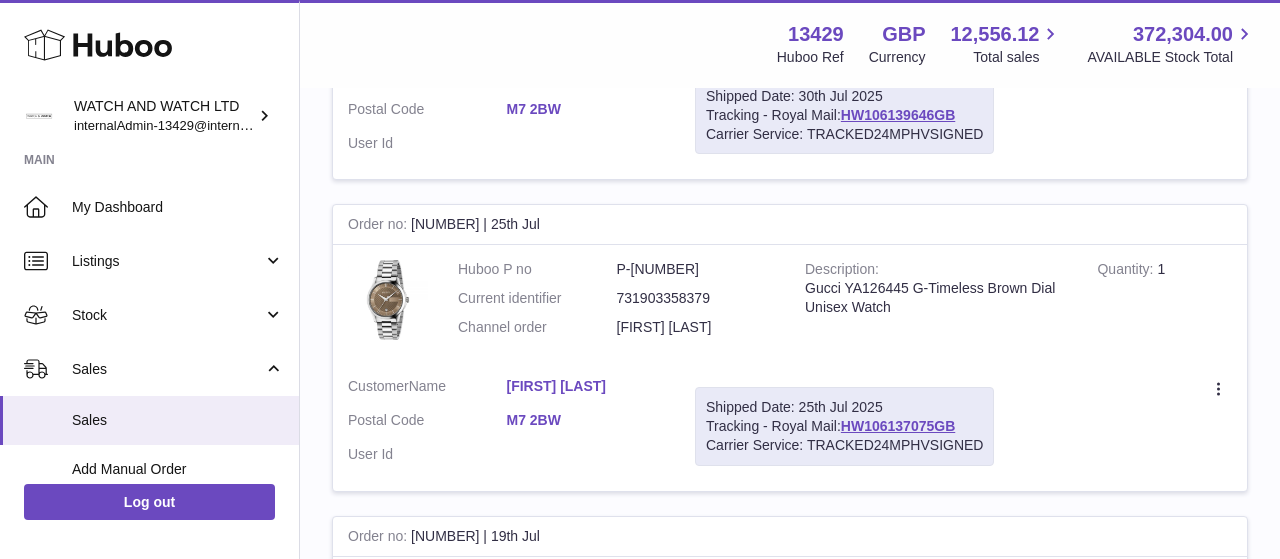 type on "******" 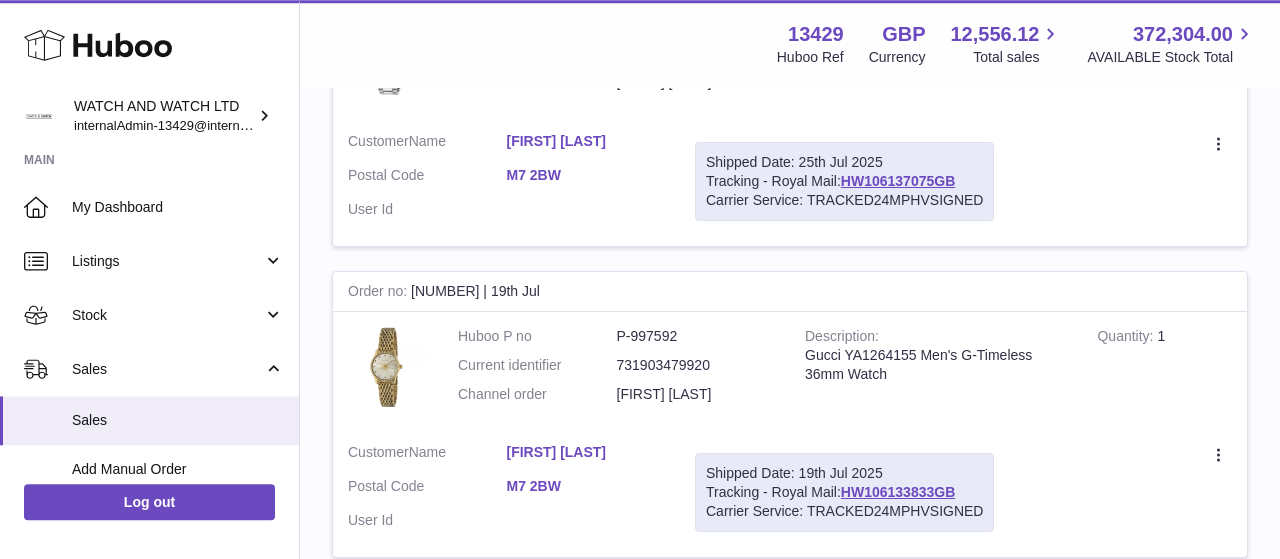 scroll, scrollTop: 758, scrollLeft: 0, axis: vertical 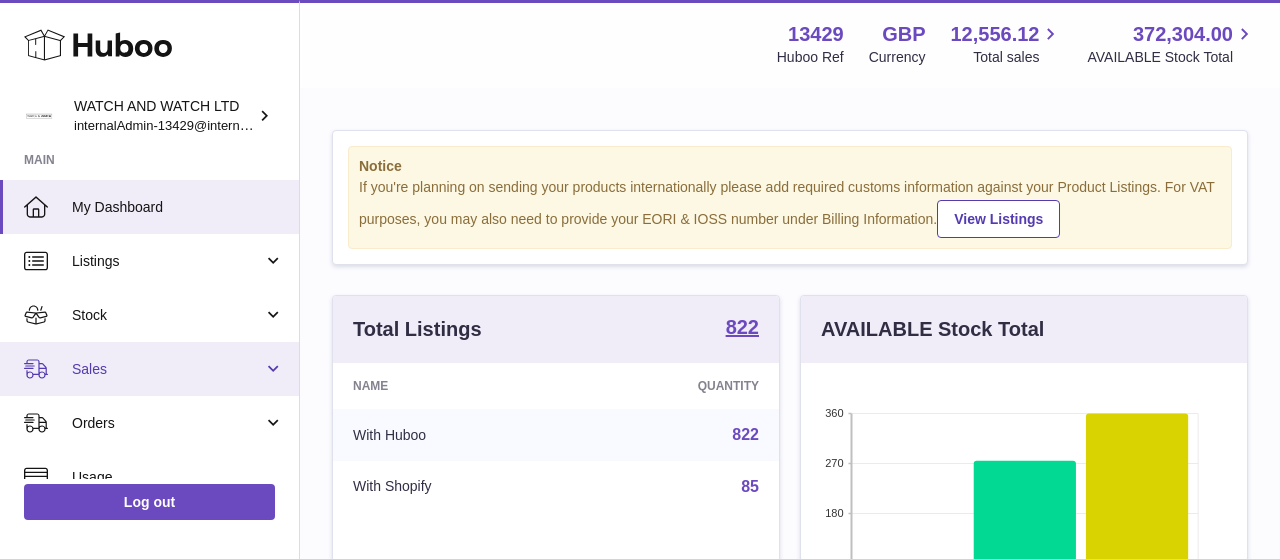 click on "Sales" at bounding box center (167, 369) 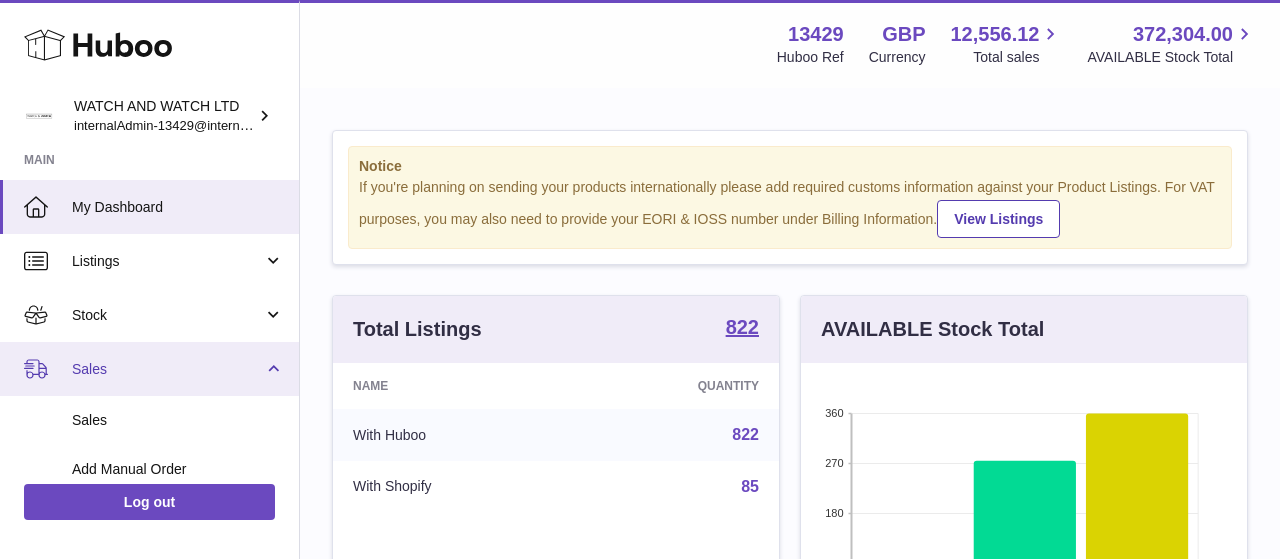 scroll, scrollTop: 116, scrollLeft: 0, axis: vertical 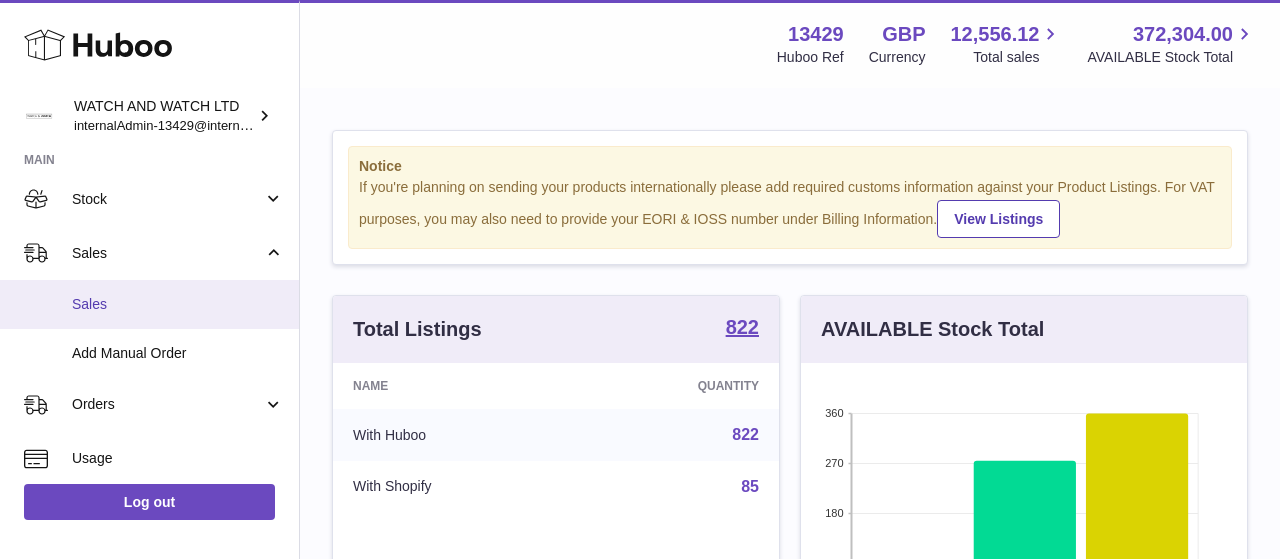 click on "Sales" at bounding box center (178, 304) 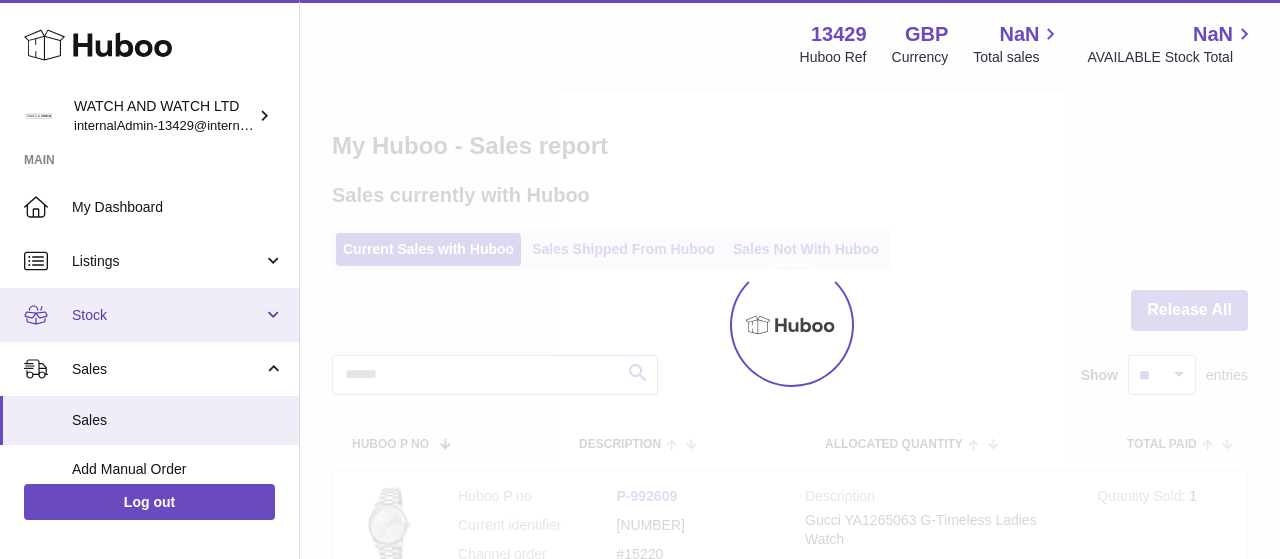scroll, scrollTop: 0, scrollLeft: 0, axis: both 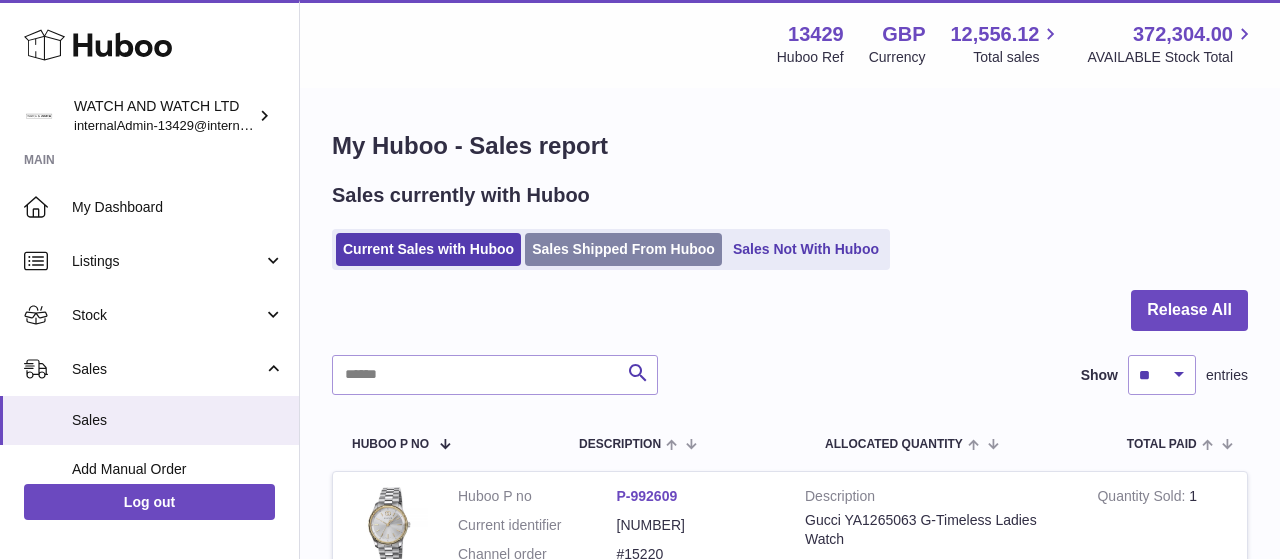 click on "Sales Shipped From Huboo" at bounding box center (623, 249) 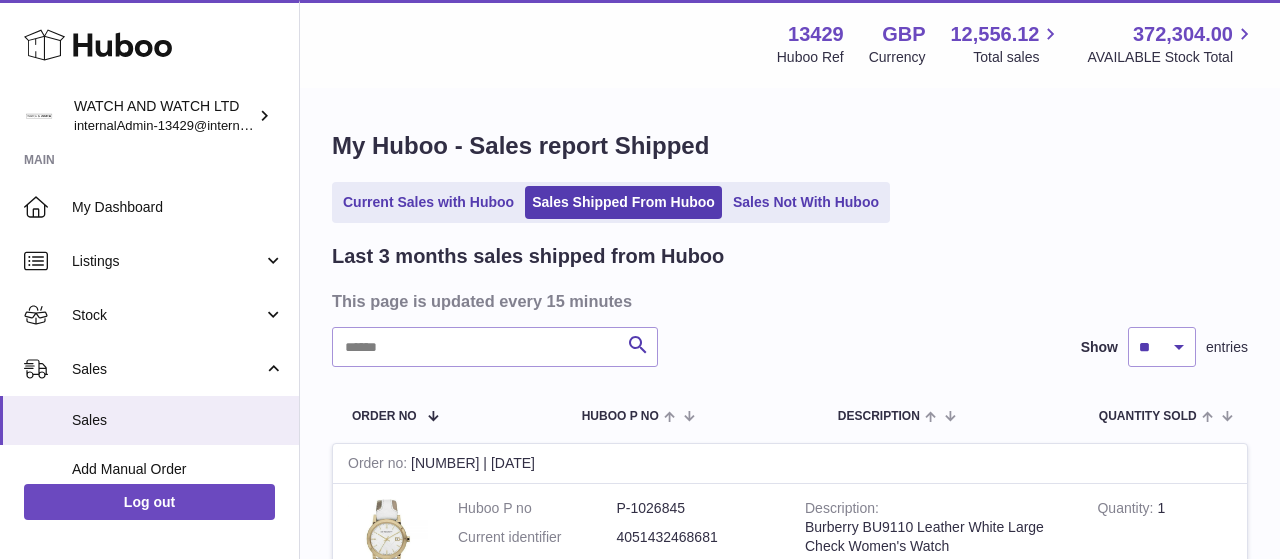 scroll, scrollTop: 0, scrollLeft: 0, axis: both 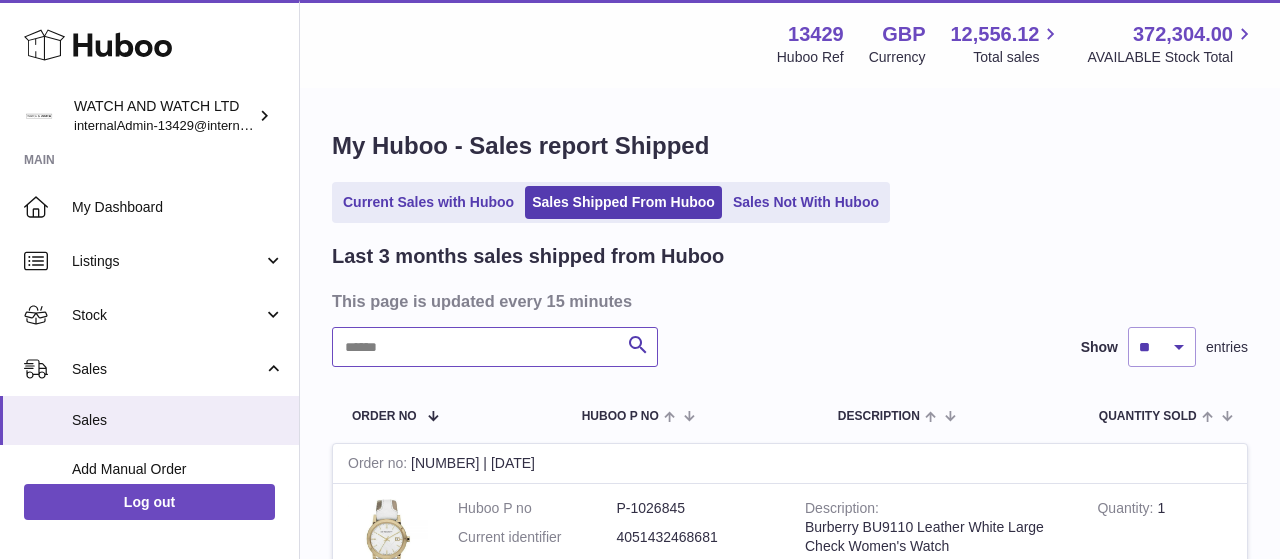 click at bounding box center (495, 347) 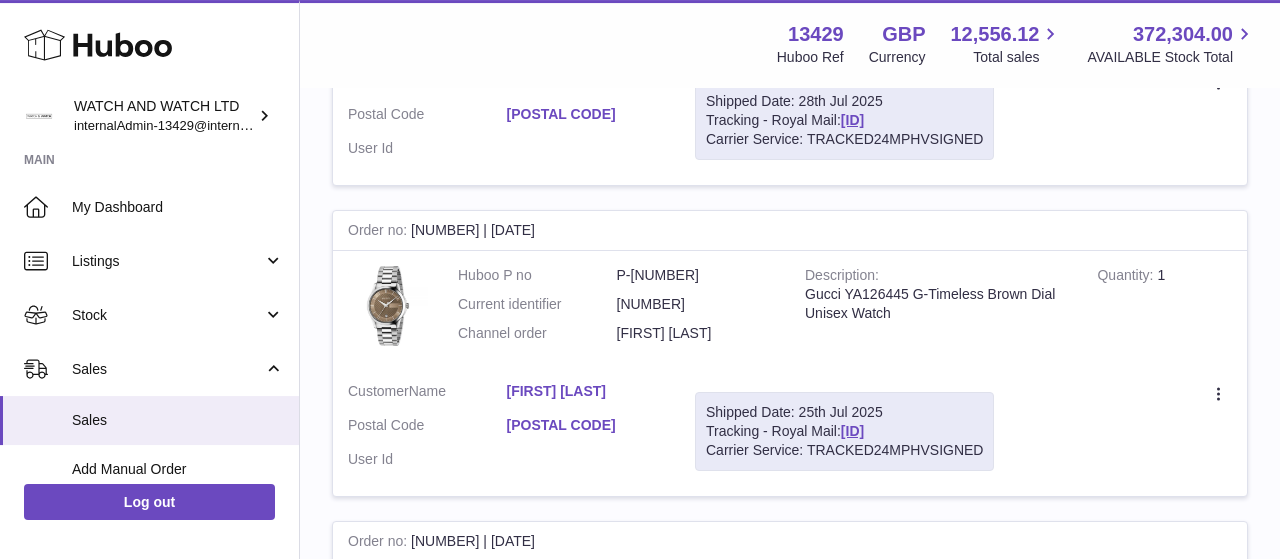 scroll, scrollTop: 818, scrollLeft: 0, axis: vertical 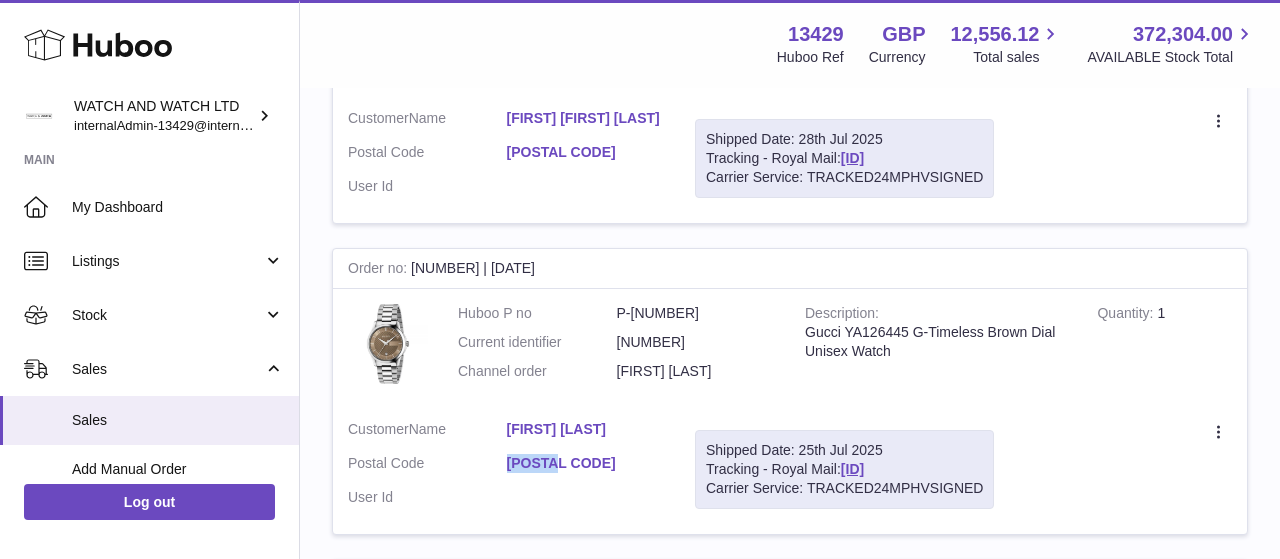 drag, startPoint x: 506, startPoint y: 479, endPoint x: 576, endPoint y: 469, distance: 70.71068 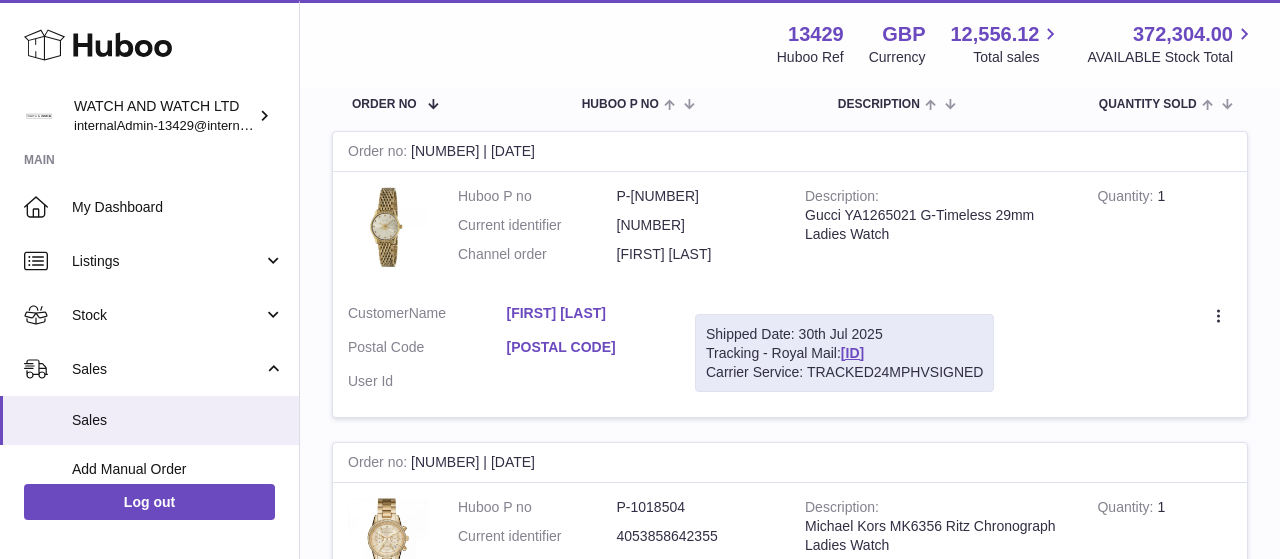 scroll, scrollTop: 0, scrollLeft: 0, axis: both 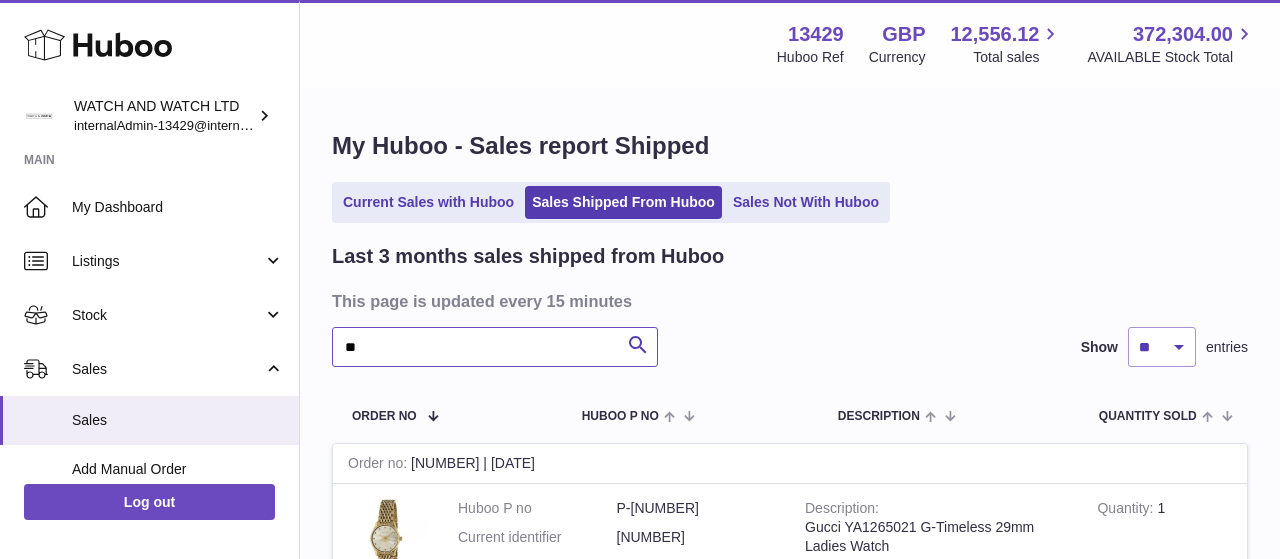 click on "**" at bounding box center [495, 347] 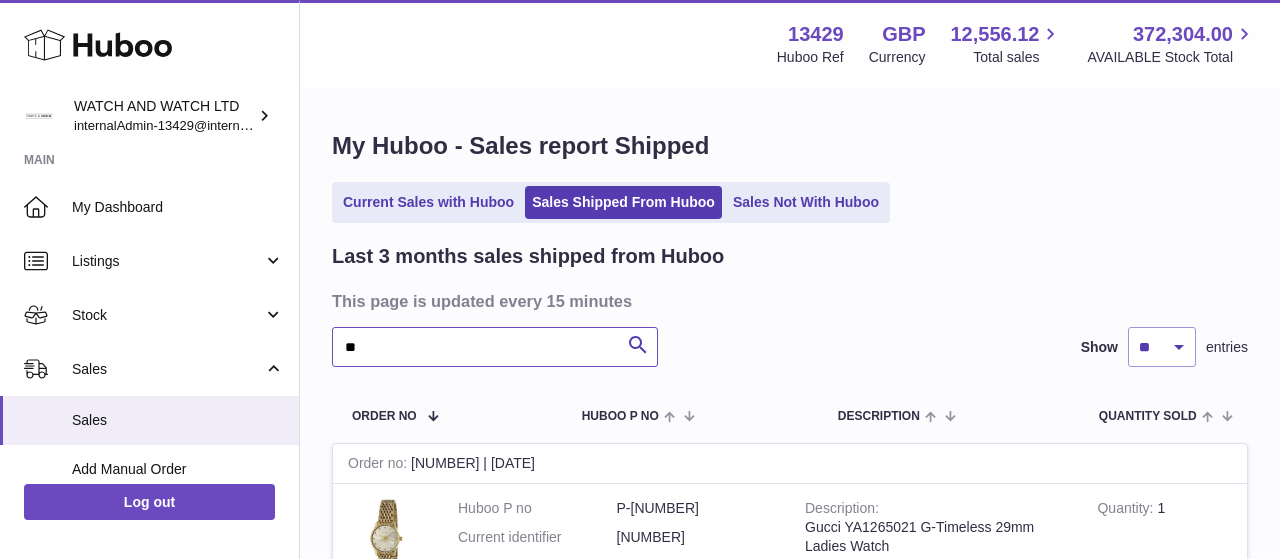 click on "**" at bounding box center [495, 347] 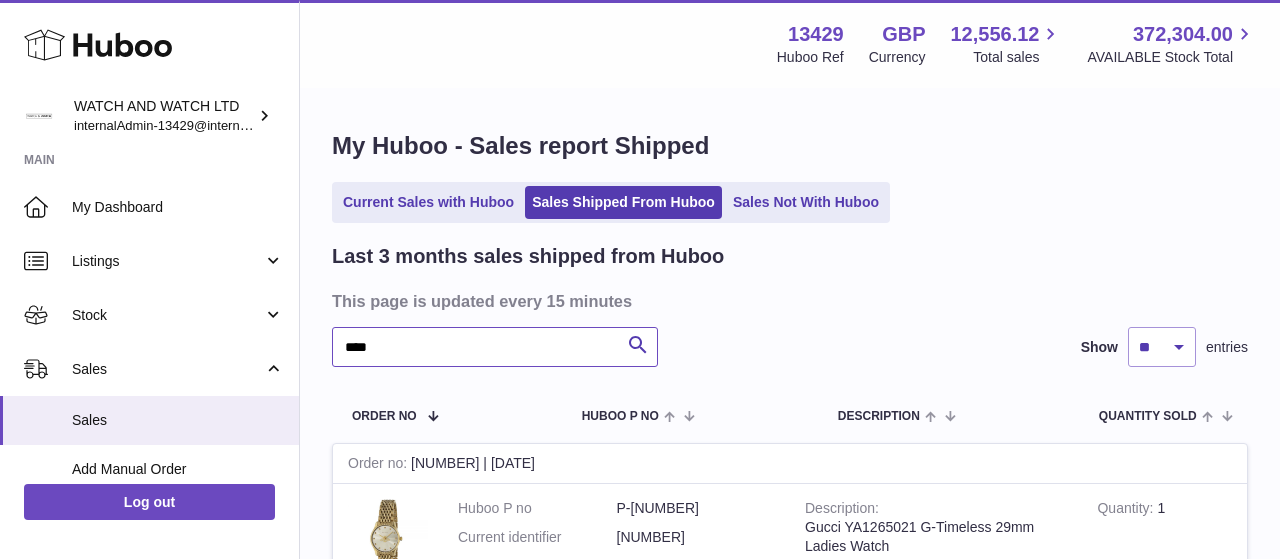 type on "****" 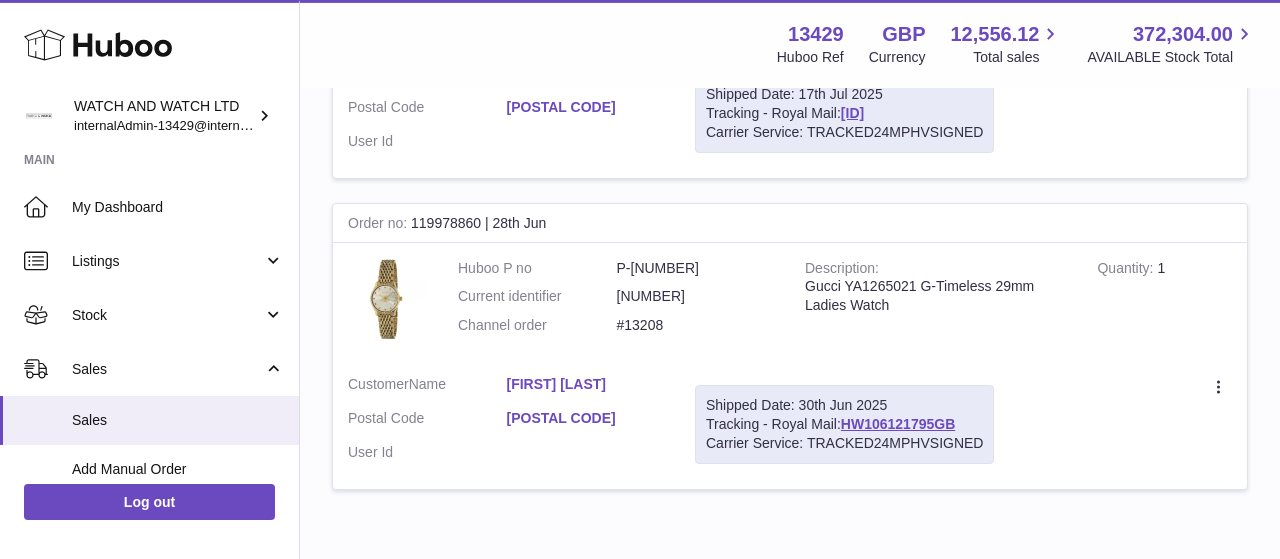 scroll, scrollTop: 1488, scrollLeft: 0, axis: vertical 